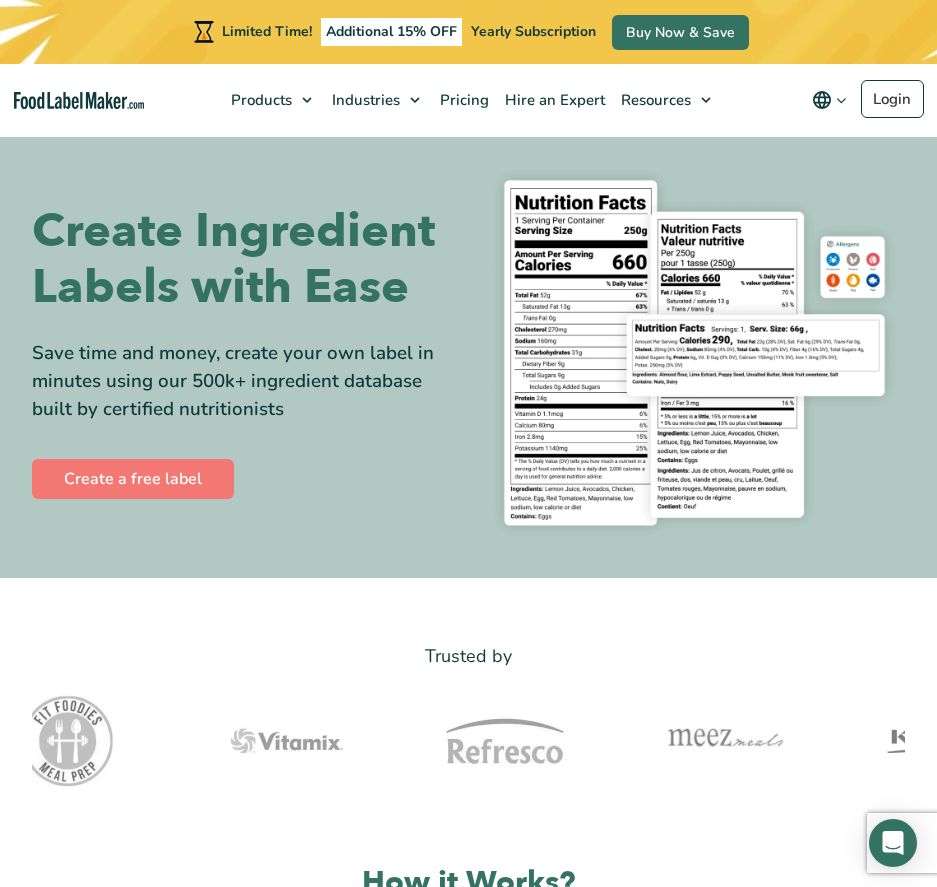 scroll, scrollTop: 0, scrollLeft: 0, axis: both 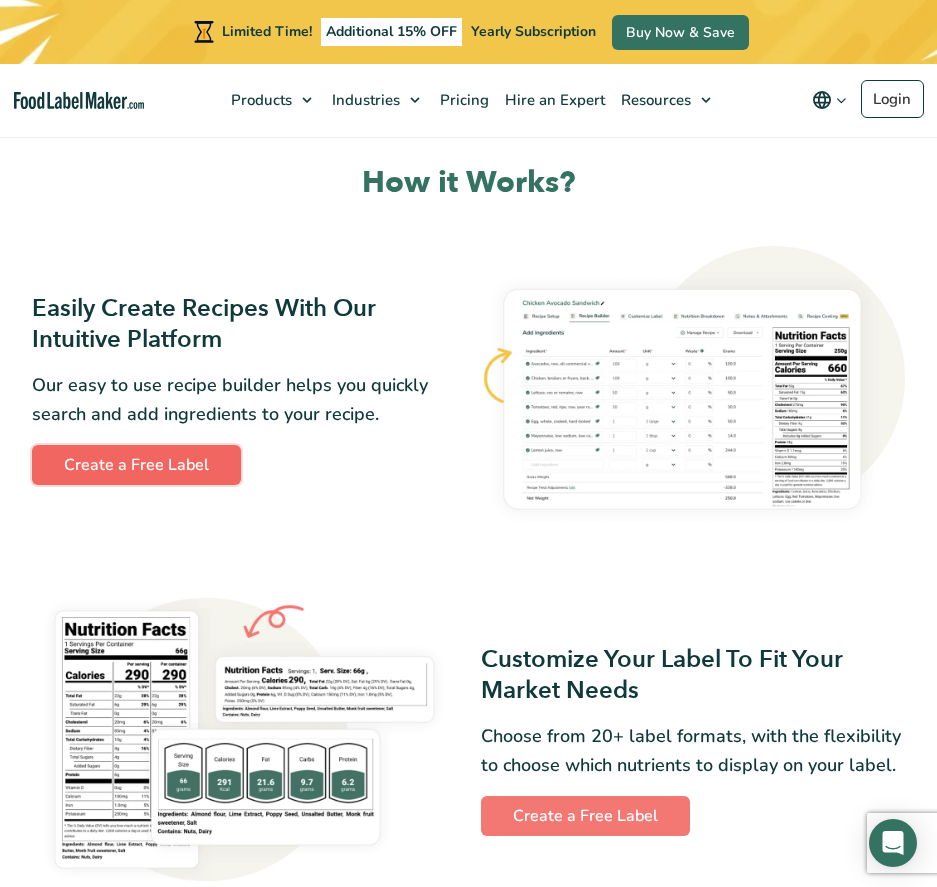 click on "Create a Free Label" at bounding box center [136, 465] 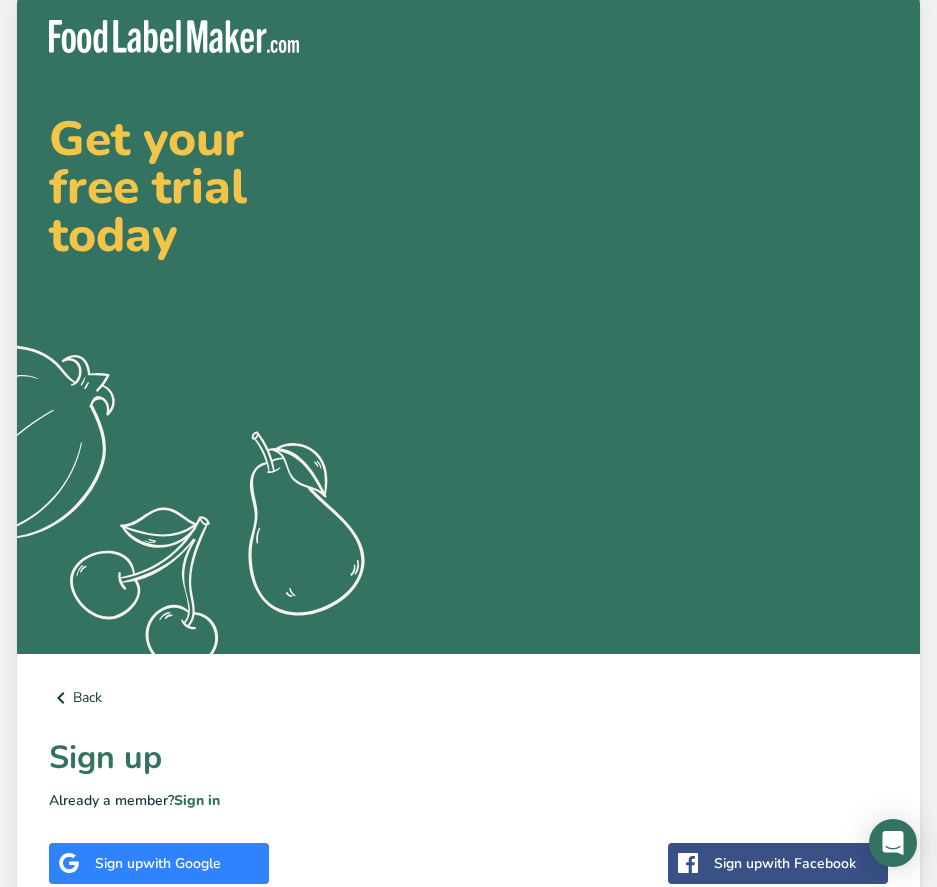 scroll, scrollTop: 0, scrollLeft: 0, axis: both 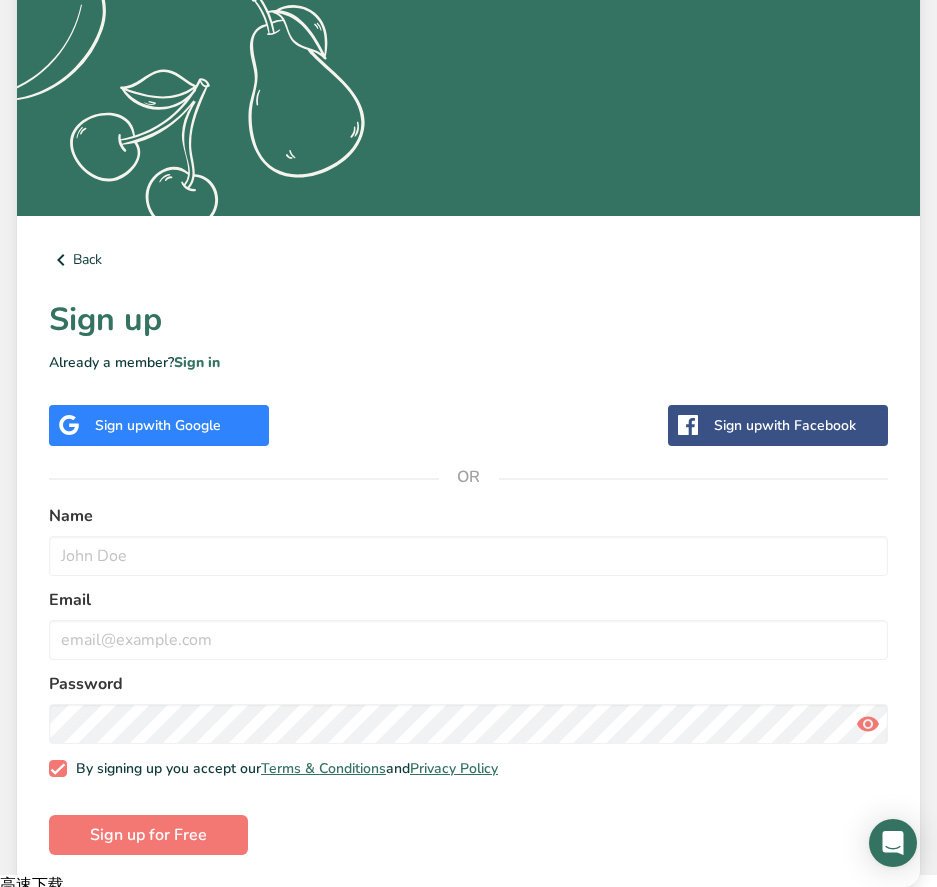 click on "Sign up  with Google" at bounding box center (159, 425) 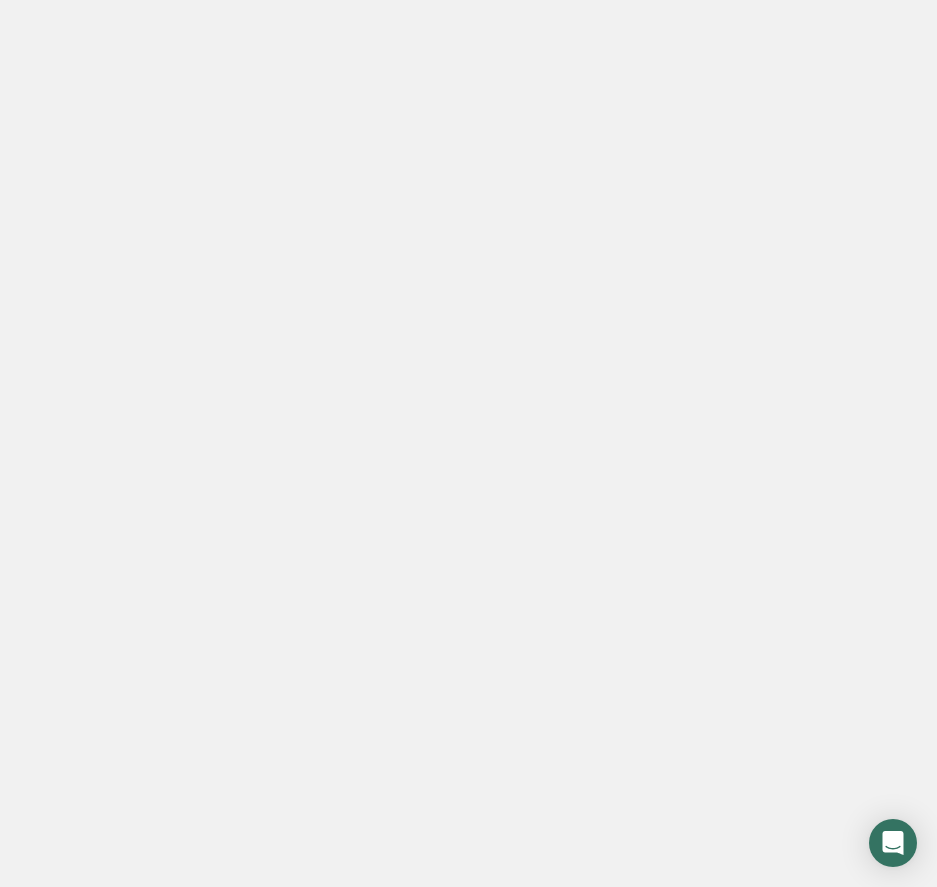 scroll, scrollTop: 0, scrollLeft: 0, axis: both 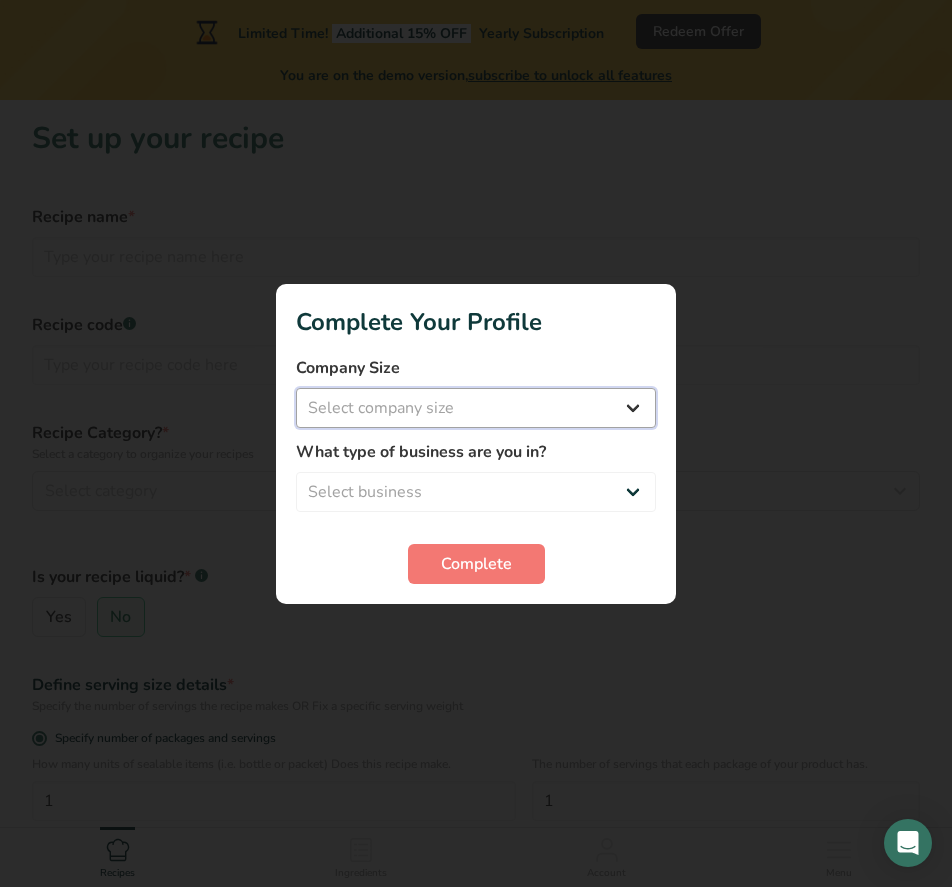 click on "Select company size
Fewer than 10 Employees
10 to 50 Employees
51 to 500 Employees
Over 500 Employees" at bounding box center [476, 408] 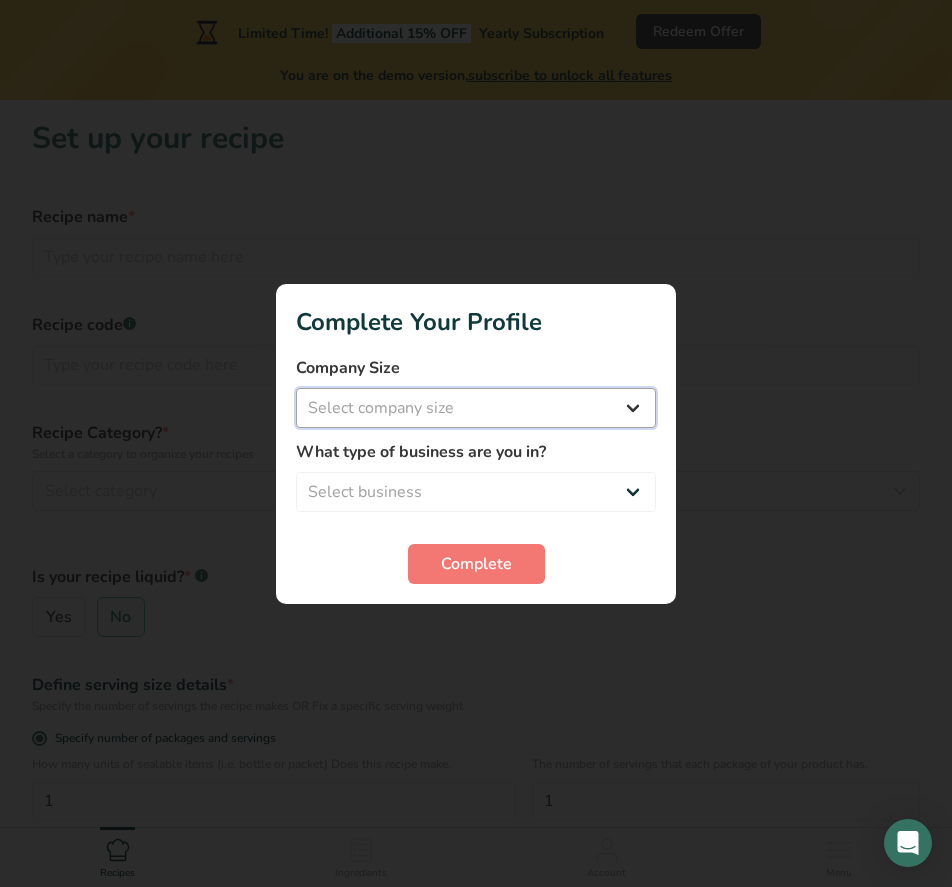 select on "1" 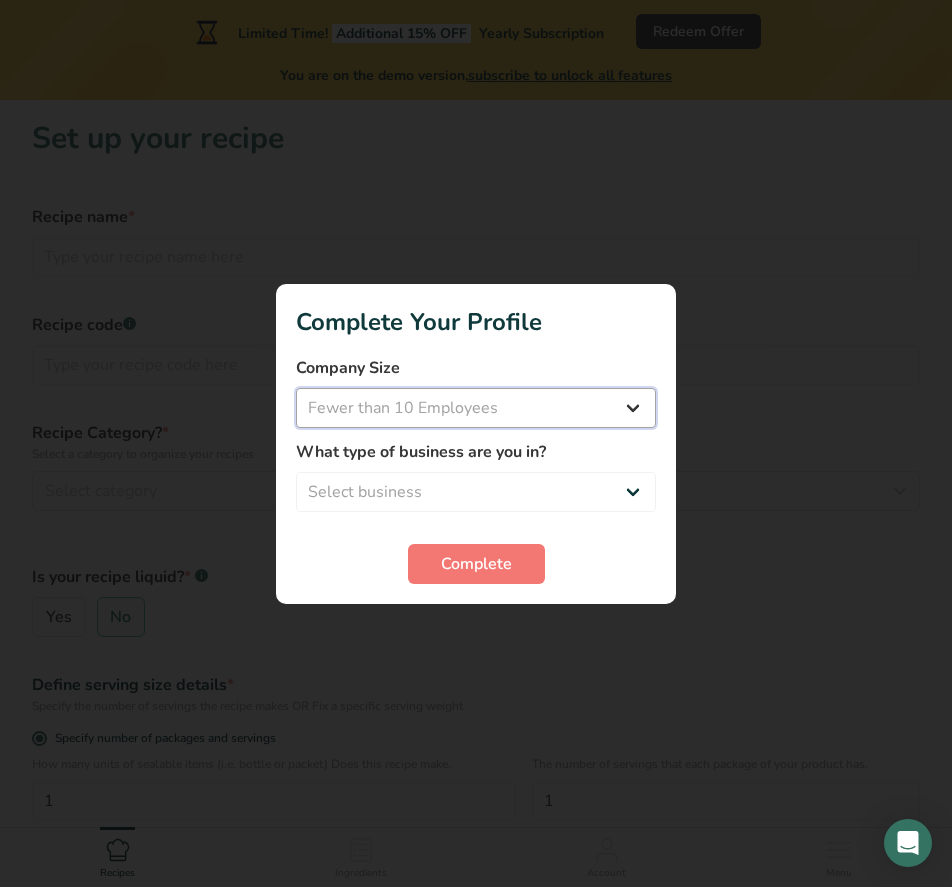 click on "Select company size
Fewer than 10 Employees
10 to 50 Employees
51 to 500 Employees
Over 500 Employees" at bounding box center [476, 408] 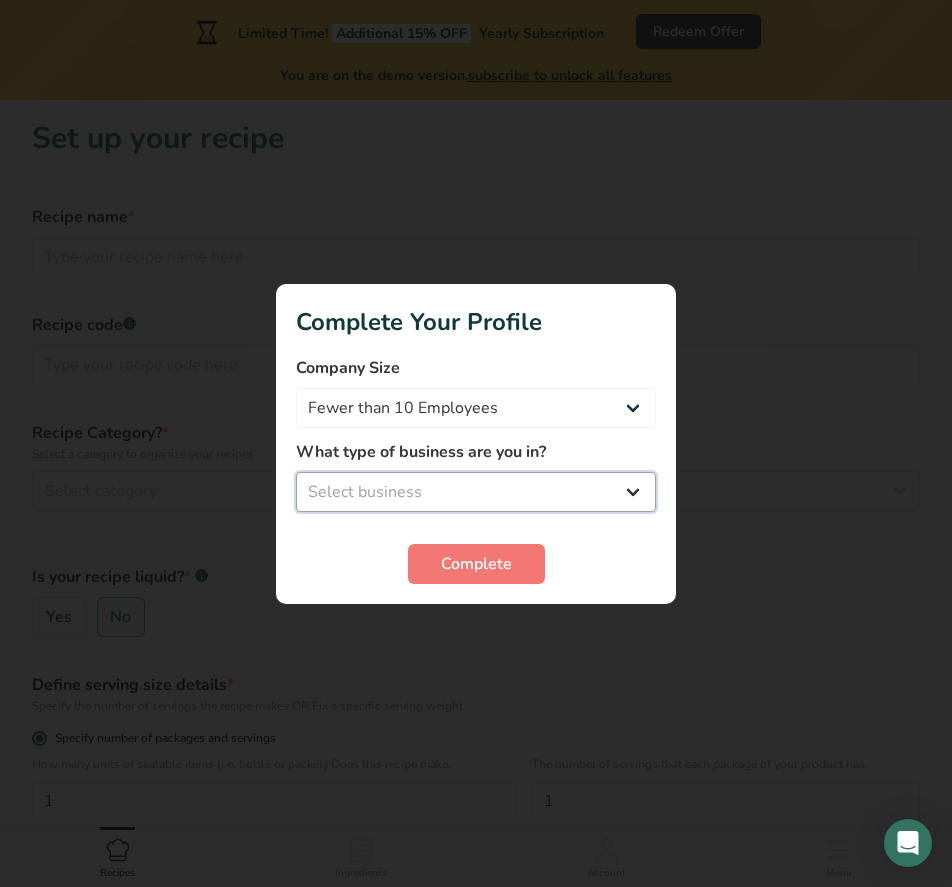click on "Select business
Packaged Food Manufacturer
Restaurant & Cafe
Bakery
Meal Plans & Catering Company
Nutritionist
Food Blogger
Personal Trainer
Other" at bounding box center (476, 492) 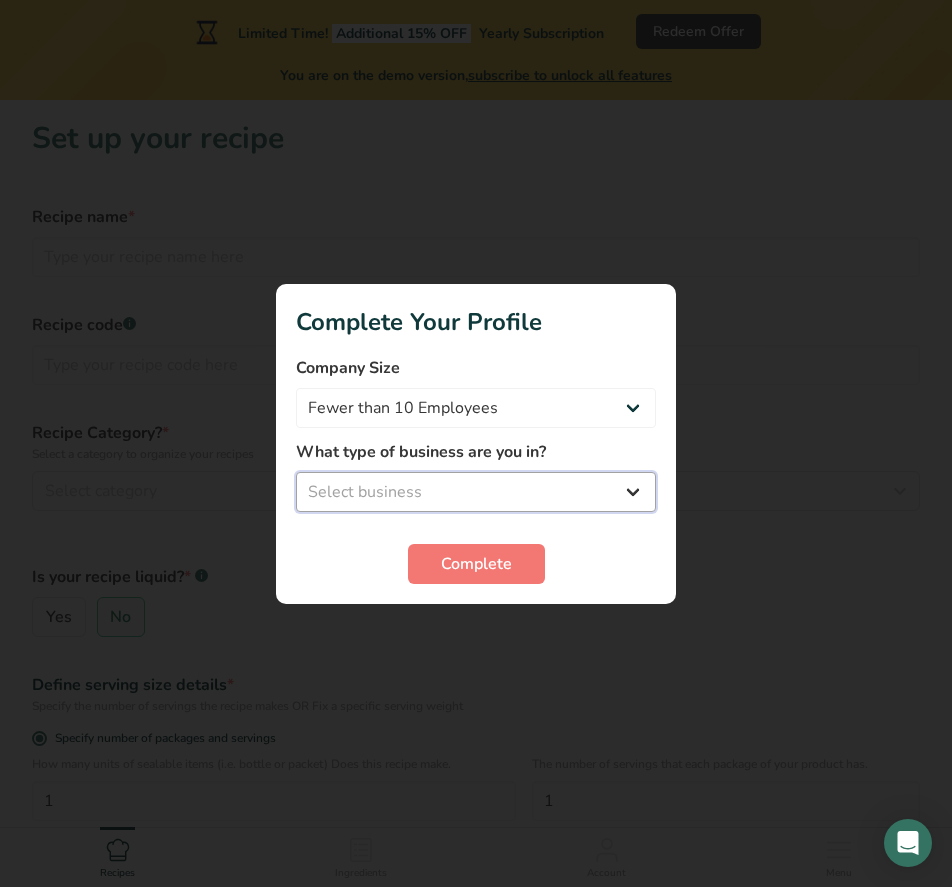 select on "8" 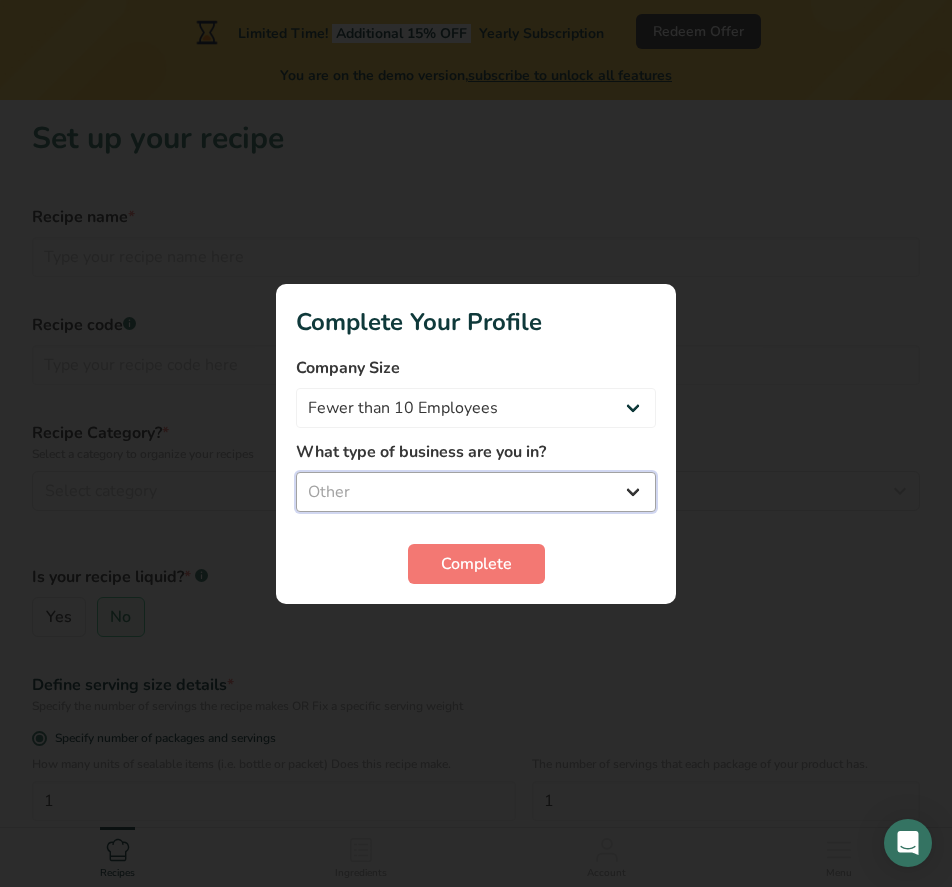 click on "Select business
Packaged Food Manufacturer
Restaurant & Cafe
Bakery
Meal Plans & Catering Company
Nutritionist
Food Blogger
Personal Trainer
Other" at bounding box center (476, 492) 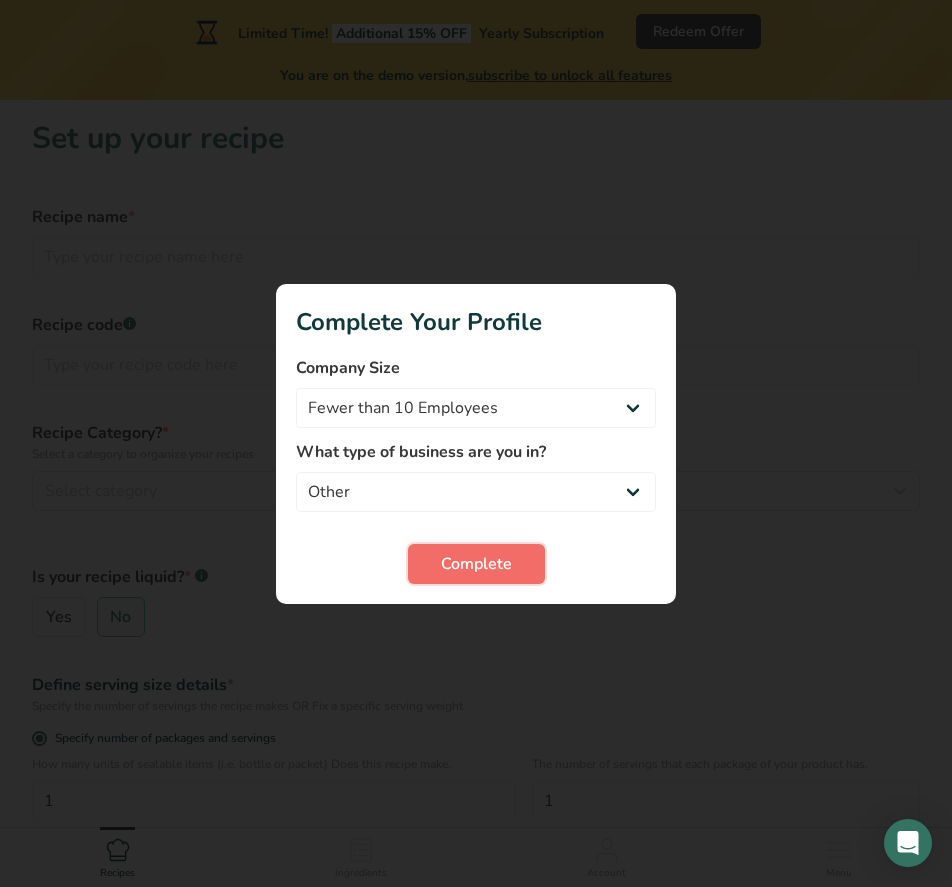 click on "Complete" at bounding box center (476, 564) 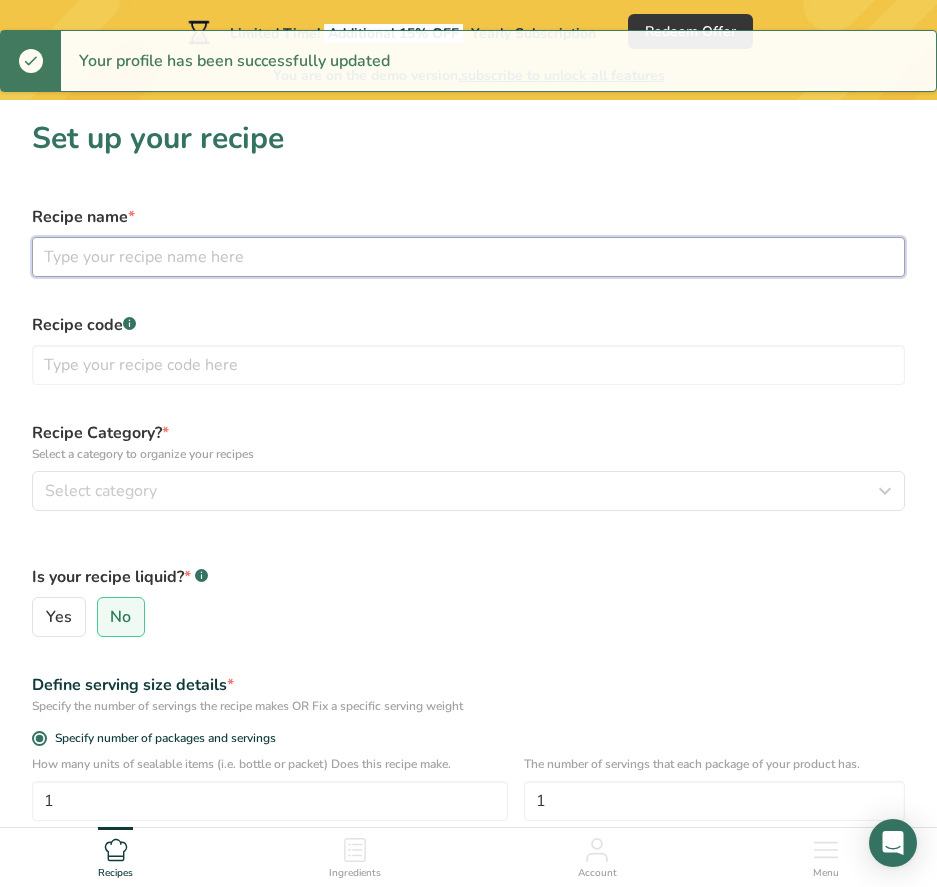 click at bounding box center (468, 257) 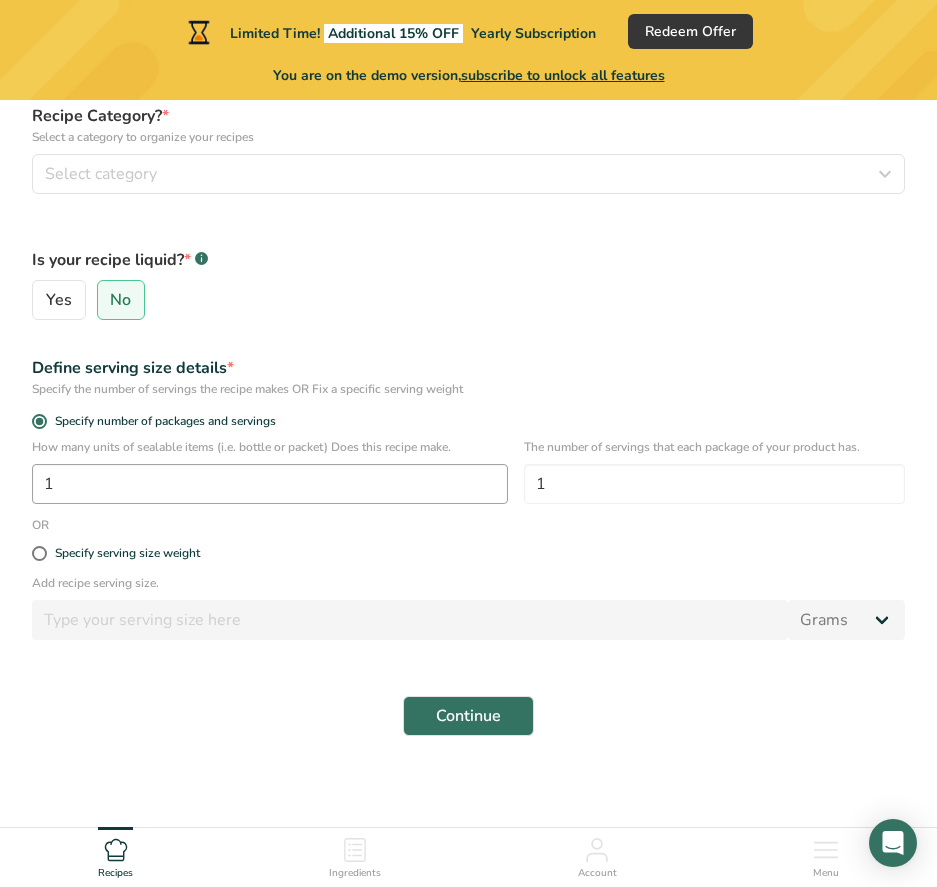 scroll, scrollTop: 322, scrollLeft: 0, axis: vertical 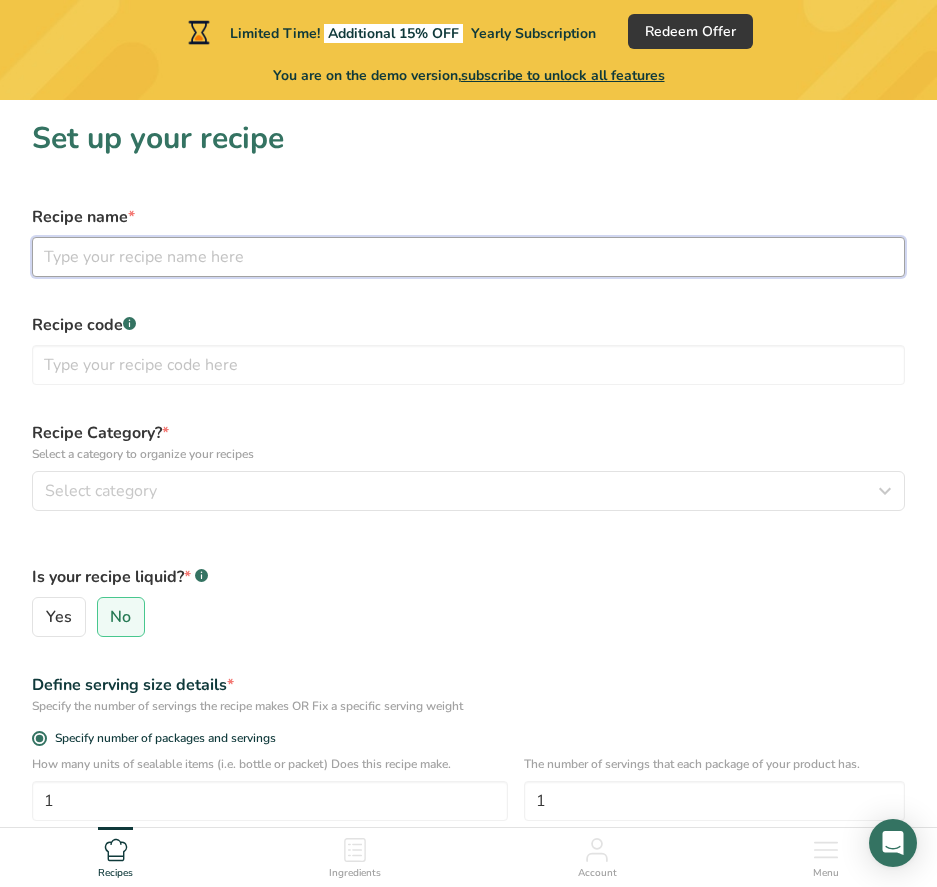 click at bounding box center (468, 257) 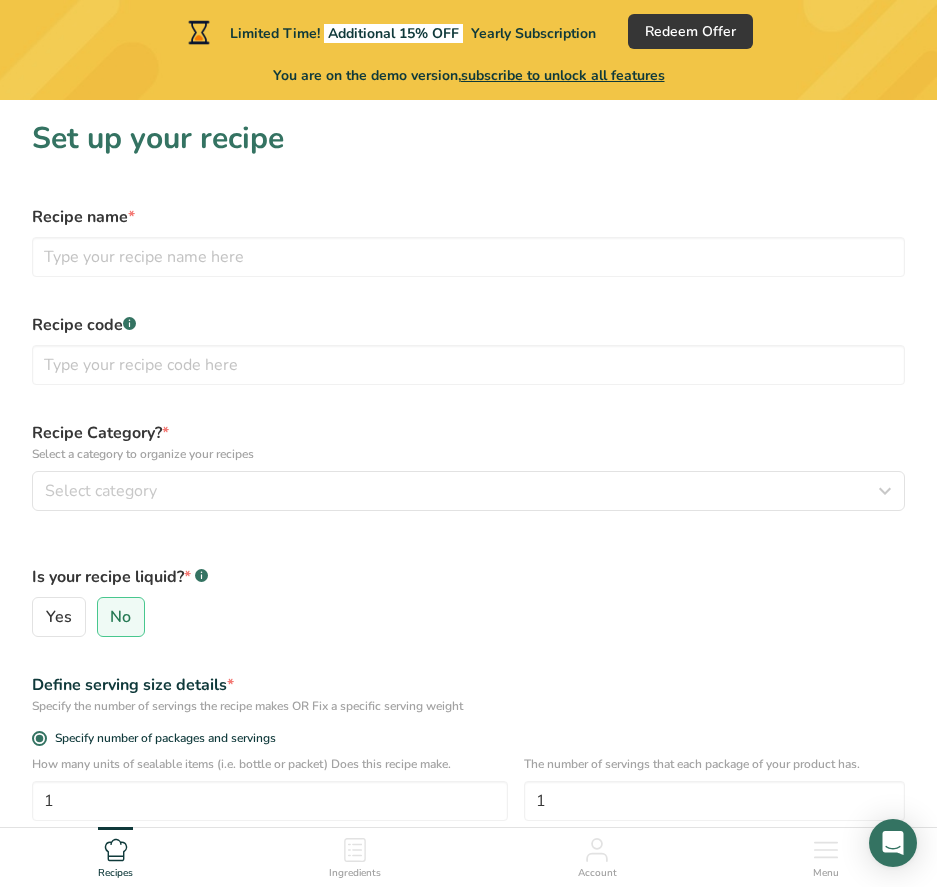 drag, startPoint x: 32, startPoint y: 216, endPoint x: 123, endPoint y: 214, distance: 91.02197 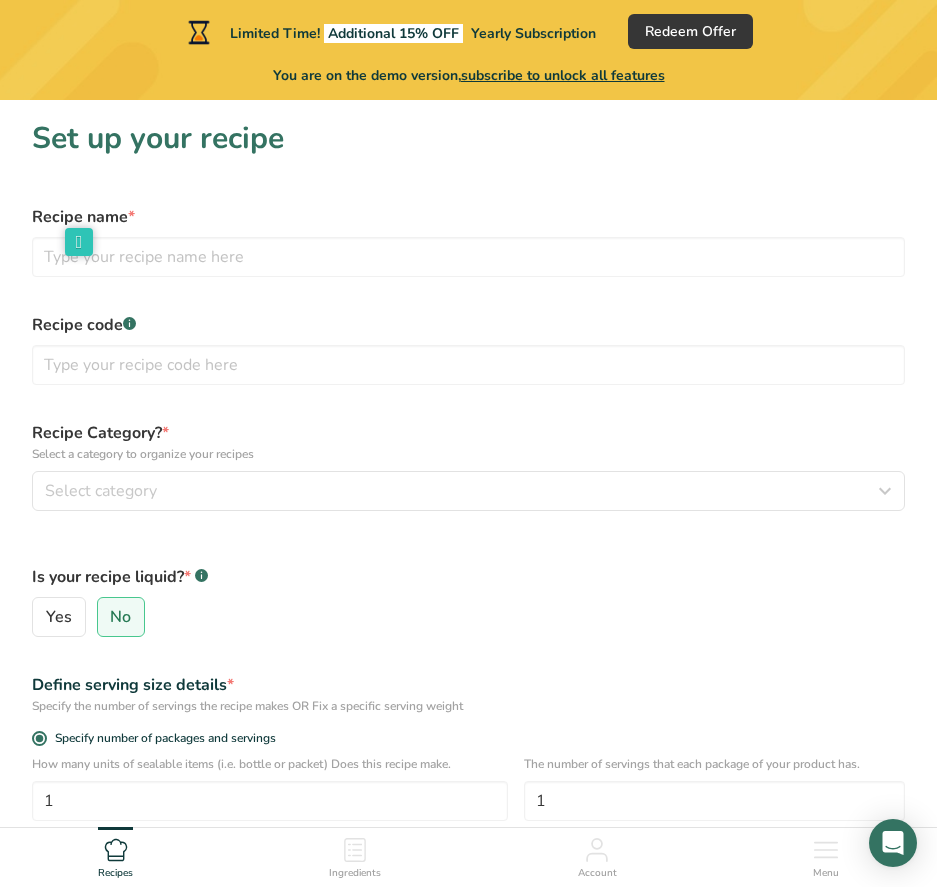 click at bounding box center [79, 242] 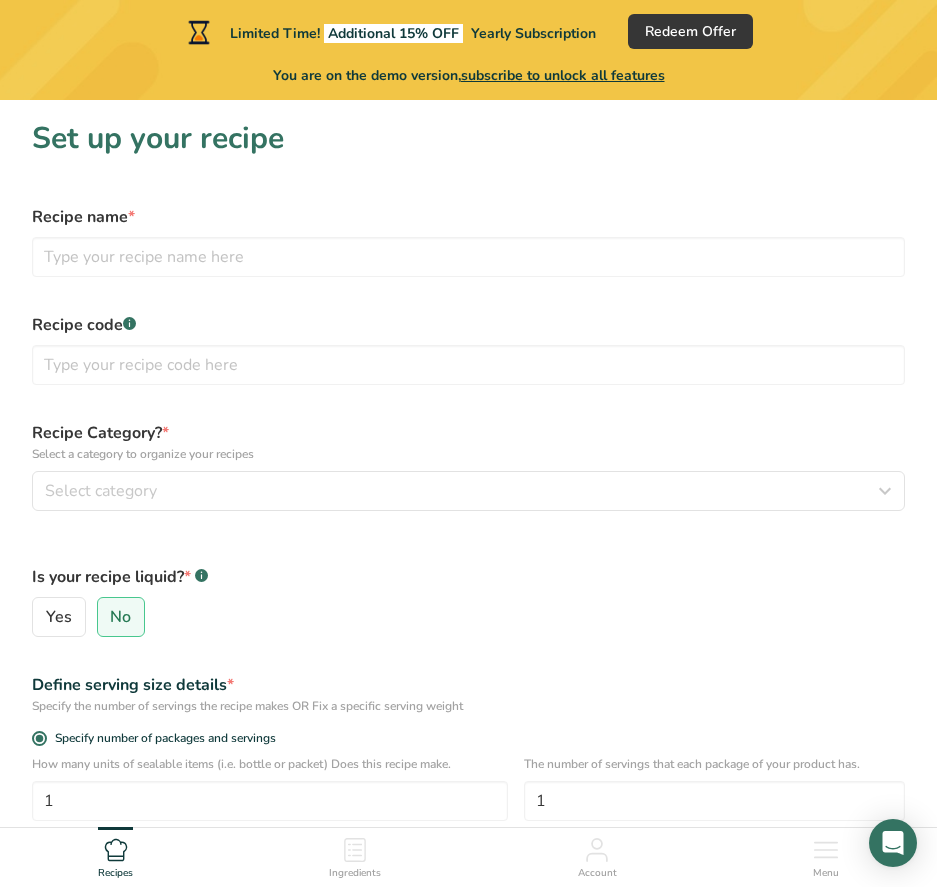select on "ja" 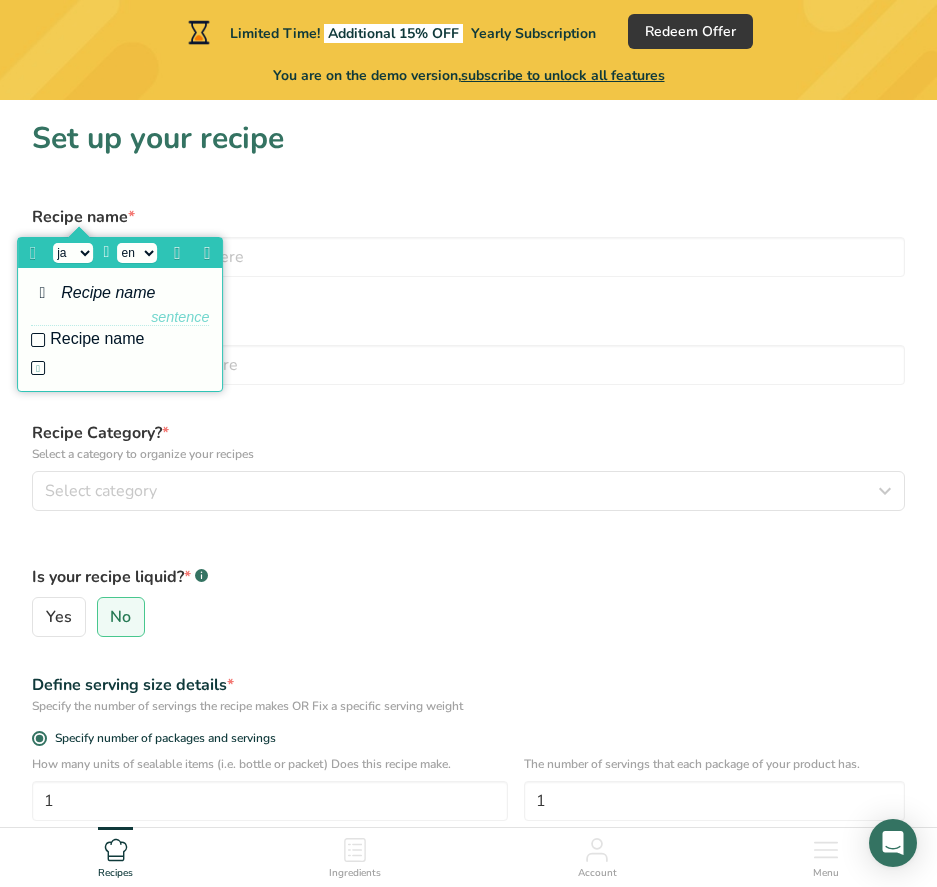click on "Javanese Korean Chinese Simplified Japanese English Afrikaans Albanian Arabic Armenian Azerbaijani Basque Belarusian Bengali Bosnian Bulgarian Catalan Cebuano Chichewa Chinese Traditional Corsican Croatian Czech Danish Dutch Esperanto Estonian Filipino Finnish French Frisian Galician Georgian German Greek Gujarati Haitian Creole Hausa Hawaiian Hebrew Hindi Hmong Hungarian Icelandic Igbo Indonesian Irish Italian Kannada Kazakh Khmer Kurdish (Kurmanji) Kyrgyz Lao Latin Latvian Lithuanian Luxembourgish Macedonian Malagasy Malay Malayalam Maltese Maori Marathi Mongolian Myanmar (Burmese) Nepali Norwegian Pashto Persian Polish Portuguese Punjabi Romanian Russian Samoan Scots Gaelic Serbian Sesotho Shona Sindhi Sinhala Slovak Slovenian Somali Spanish Sudanese Swahili Swedish Tajik Tamil Telugu Thai Turkish Ukrainian Urdu Uzbek Vietnamese Welsh Xhosa Yiddish Yoruba Zulu" at bounding box center (138, 251) 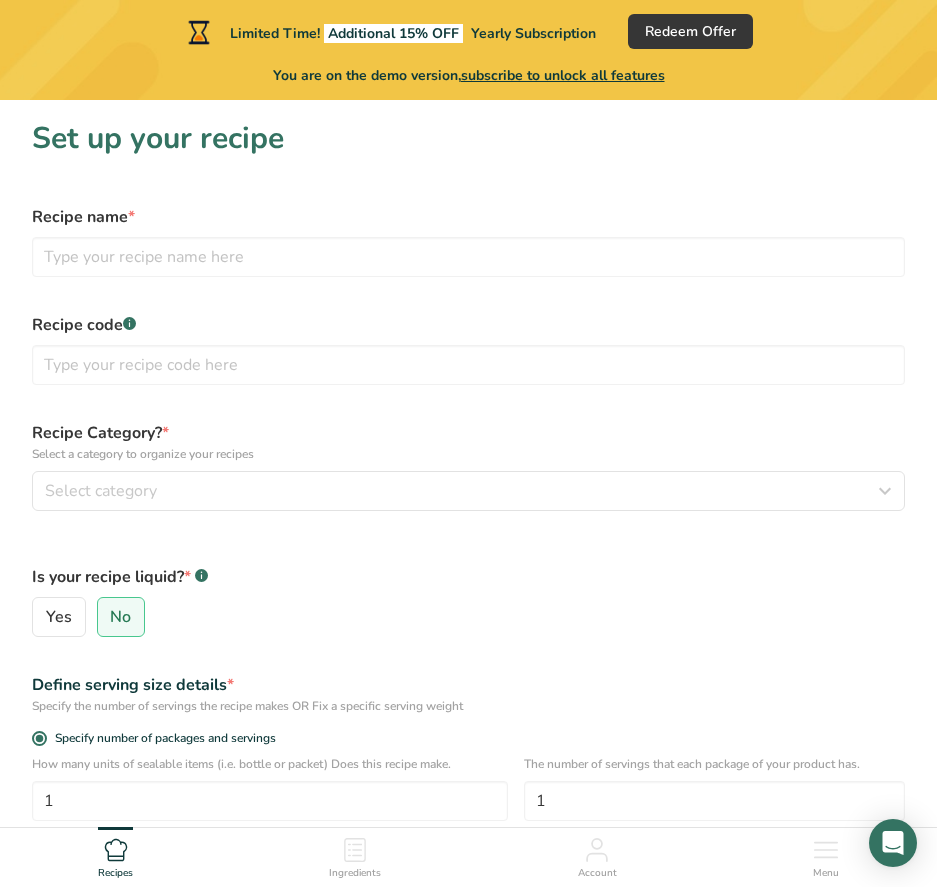 select on "en" 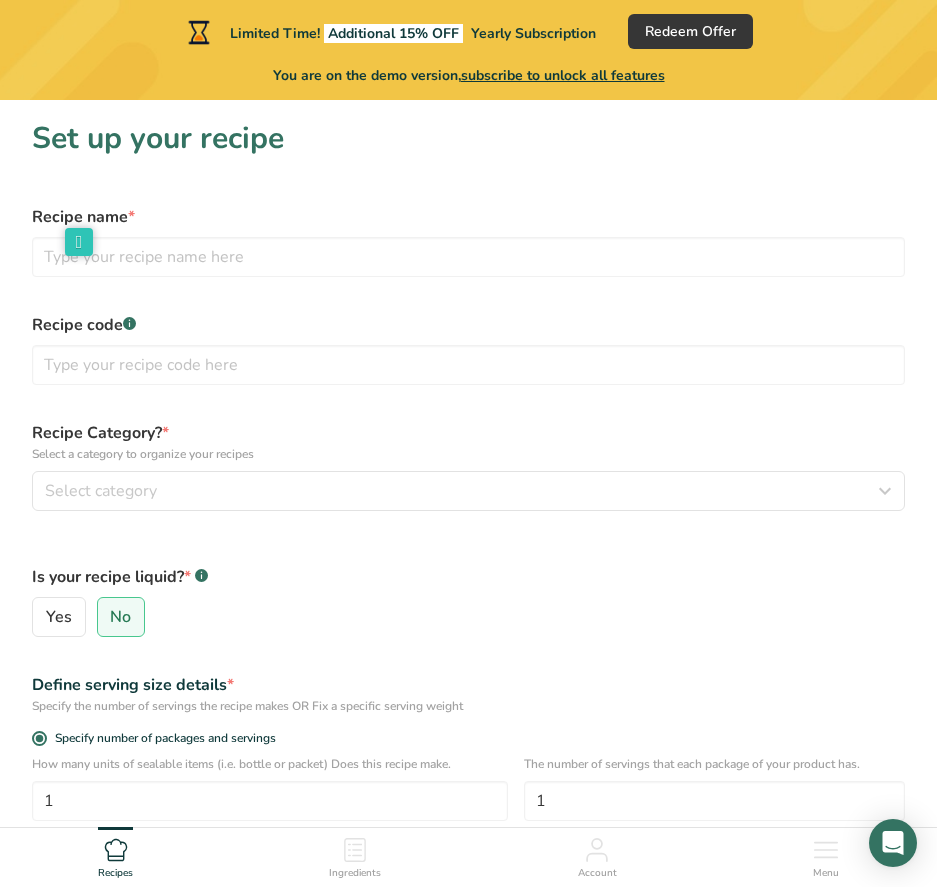 click at bounding box center (79, 242) 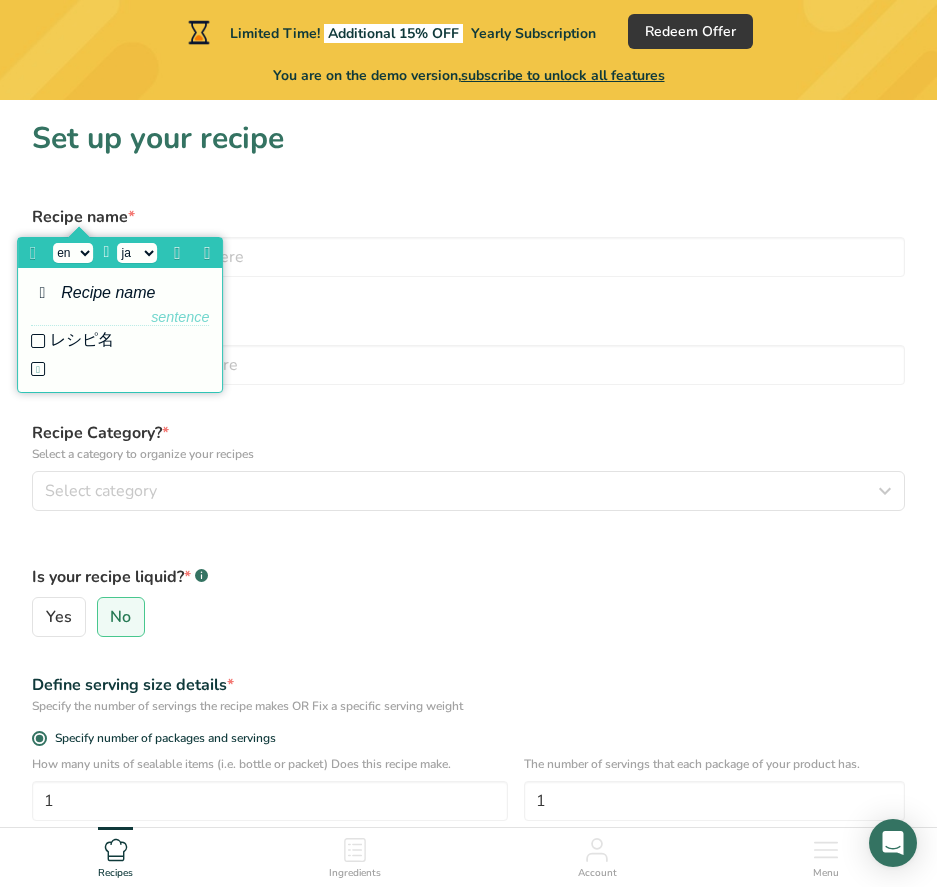 click on "Javanese Korean Chinese Simplified English Japanese Afrikaans Albanian Arabic Armenian Azerbaijani Basque Belarusian Bengali Bosnian Bulgarian Catalan Cebuano Chichewa Chinese Traditional Corsican Croatian Czech Danish Dutch Esperanto Estonian Filipino Finnish French Frisian Galician Georgian German Greek Gujarati Haitian Creole Hausa Hawaiian Hebrew Hindi Hmong Hungarian Icelandic Igbo Indonesian Irish Italian Kannada Kazakh Khmer Kurdish (Kurmanji) Kyrgyz Lao Latin Latvian Lithuanian Luxembourgish Macedonian Malagasy Malay Malayalam Maltese Maori Marathi Mongolian Myanmar (Burmese) Nepali Norwegian Pashto Persian Polish Portuguese Punjabi Romanian Russian Samoan Scots Gaelic Serbian Sesotho Shona Sindhi Sinhala Slovak Slovenian Somali Spanish Sudanese Swahili Swedish Tajik Tamil Telugu Thai Turkish Ukrainian Urdu Uzbek Vietnamese Welsh Xhosa Yiddish Yoruba Zulu" at bounding box center [138, 251] 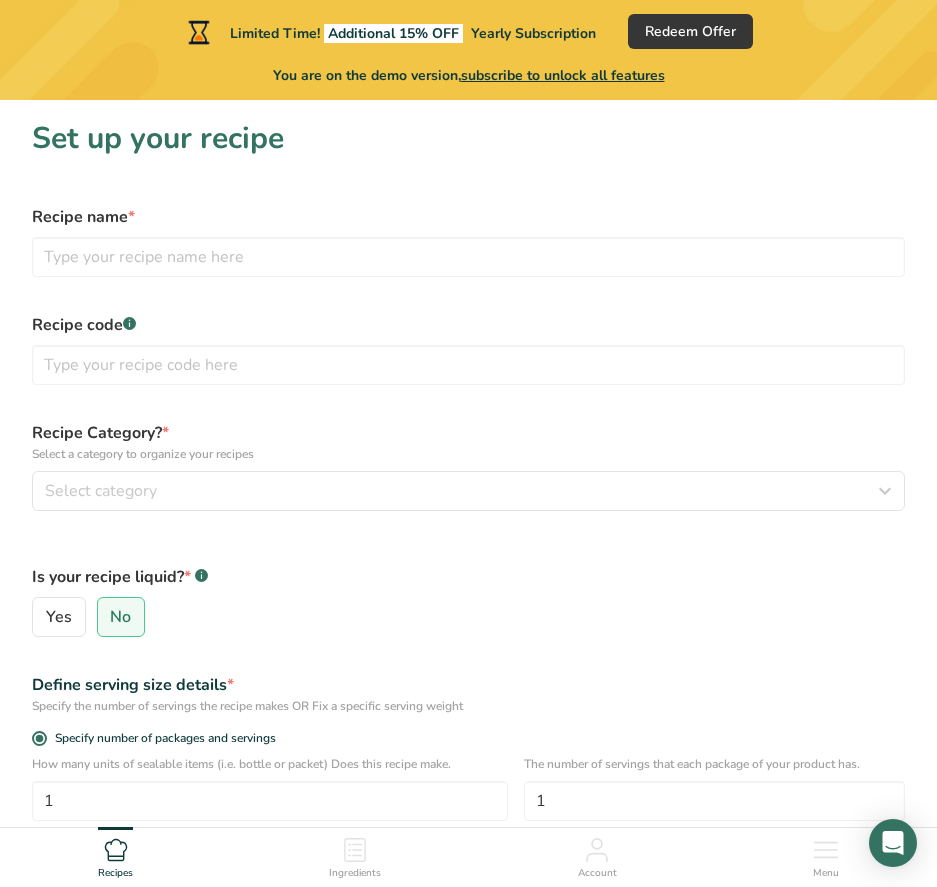 select on "en" 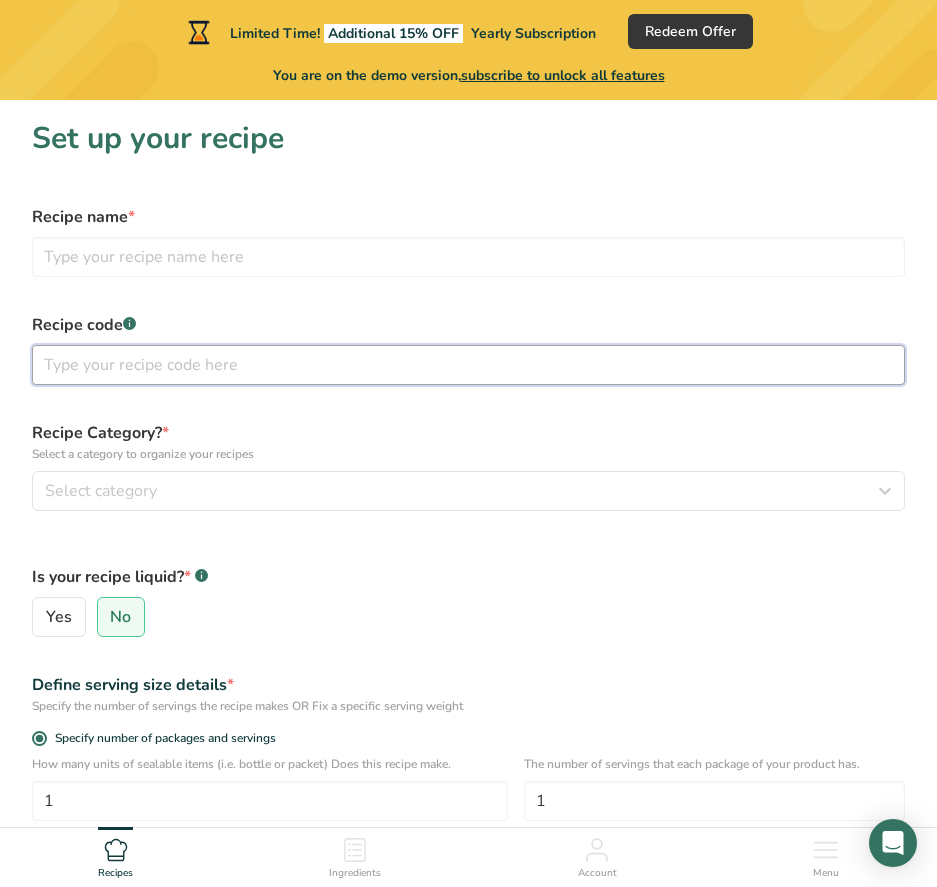 click at bounding box center (468, 365) 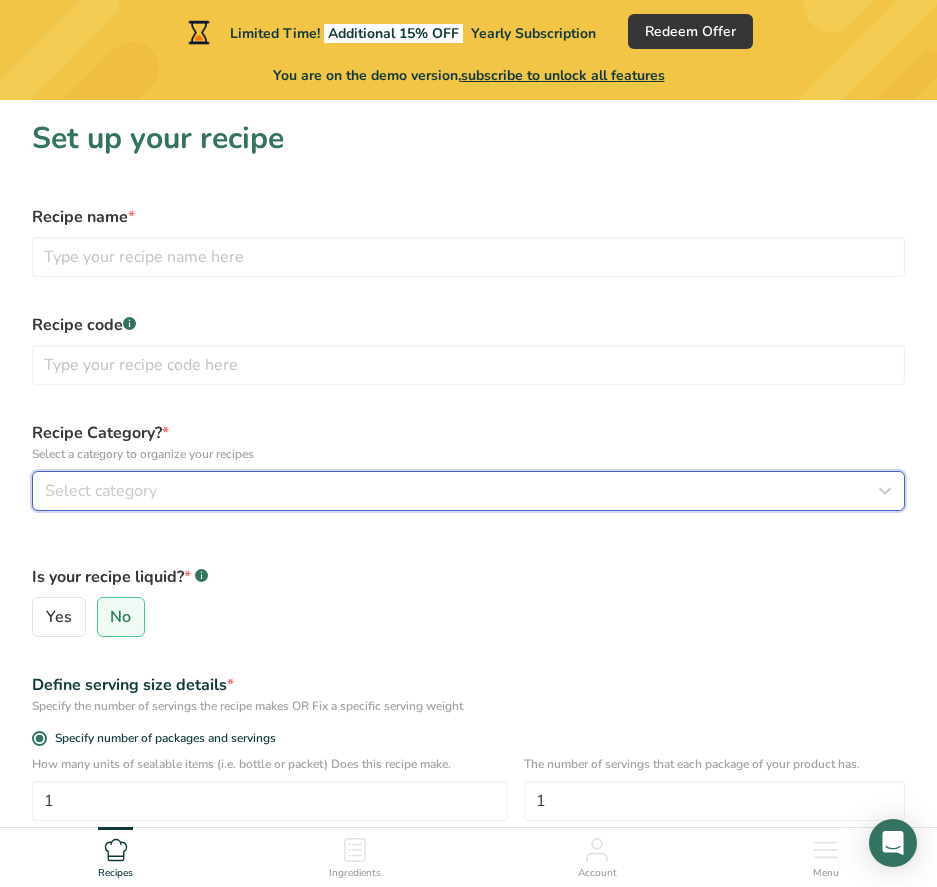 click on "Select category" at bounding box center (462, 491) 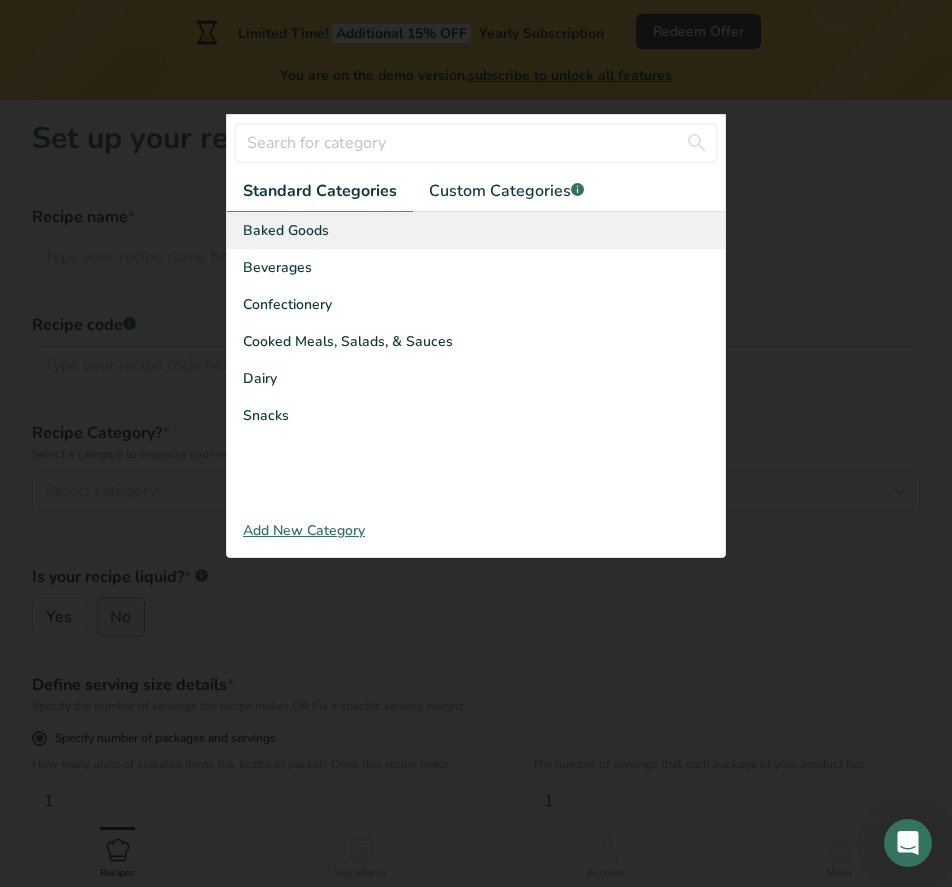 click on "Baked Goods" at bounding box center [286, 230] 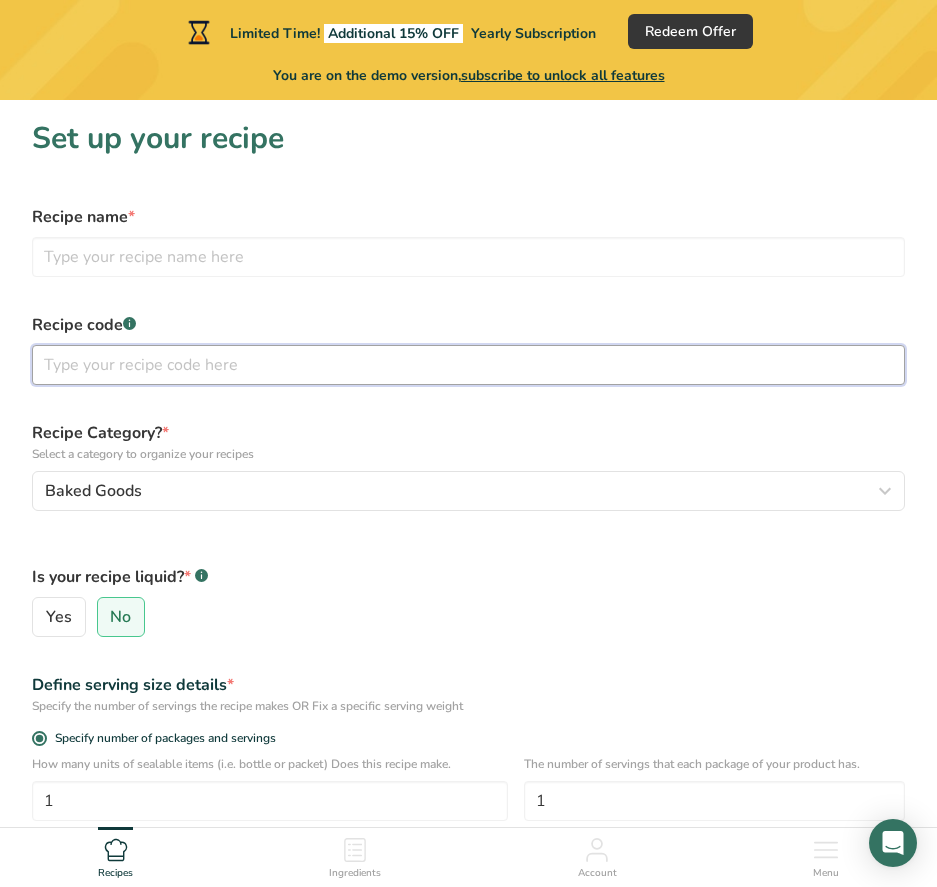 click at bounding box center [468, 365] 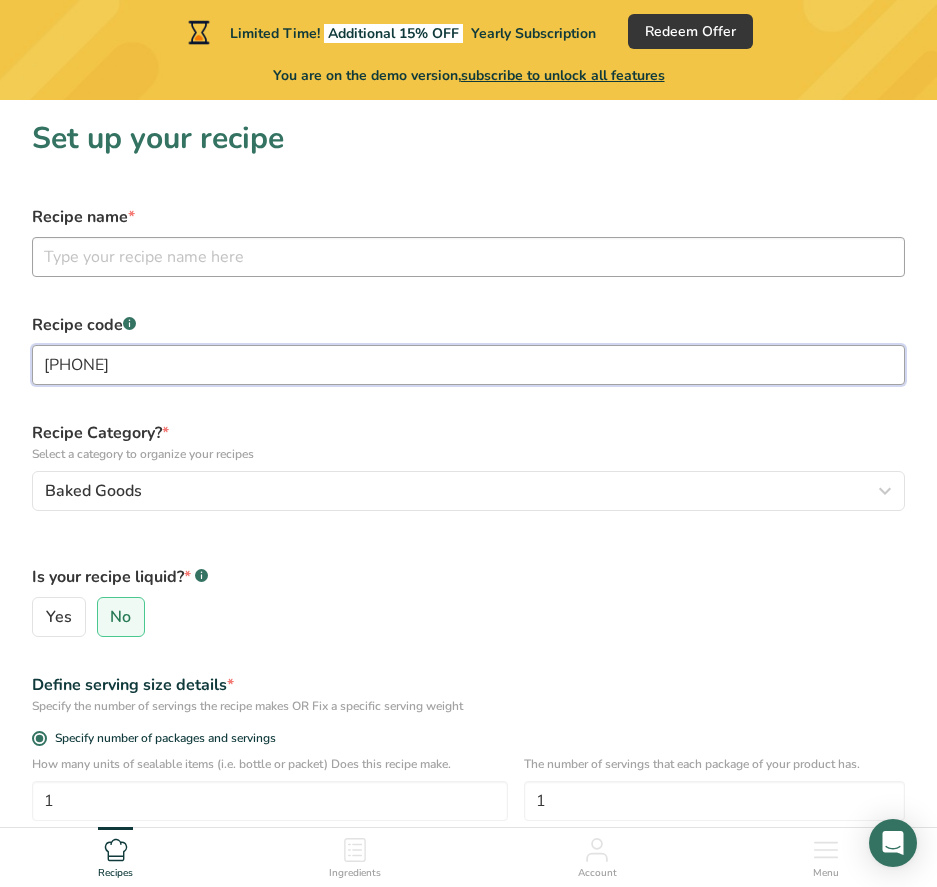 type on "06512943780243" 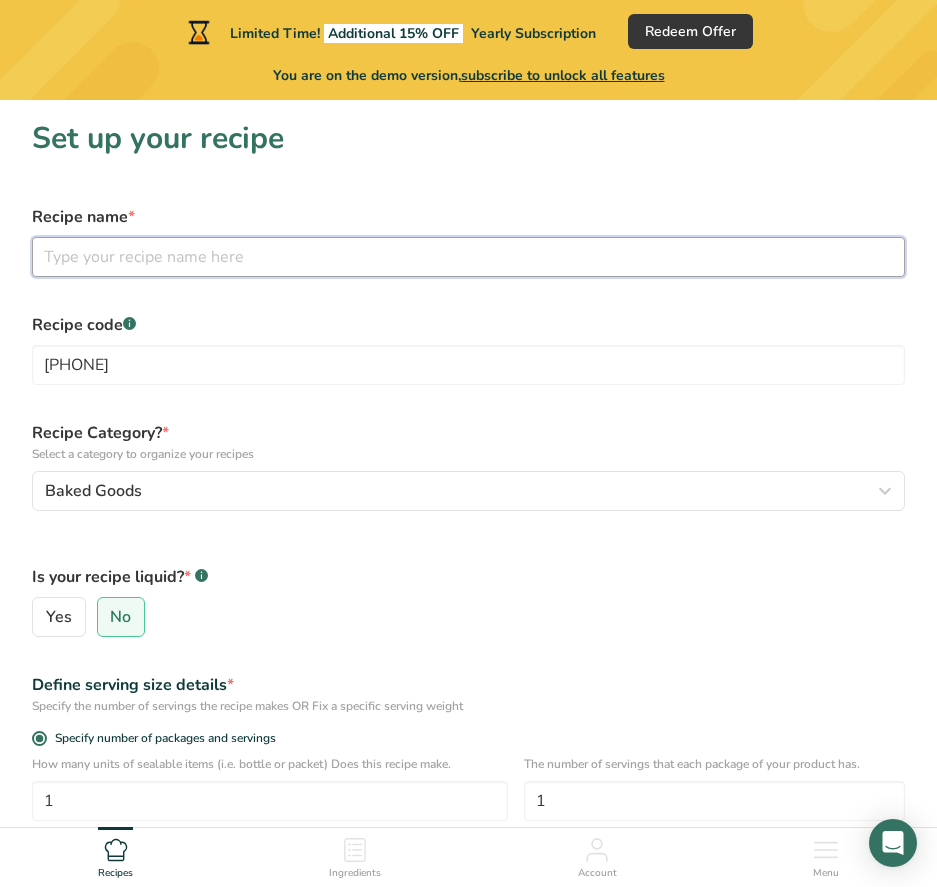 click at bounding box center (468, 257) 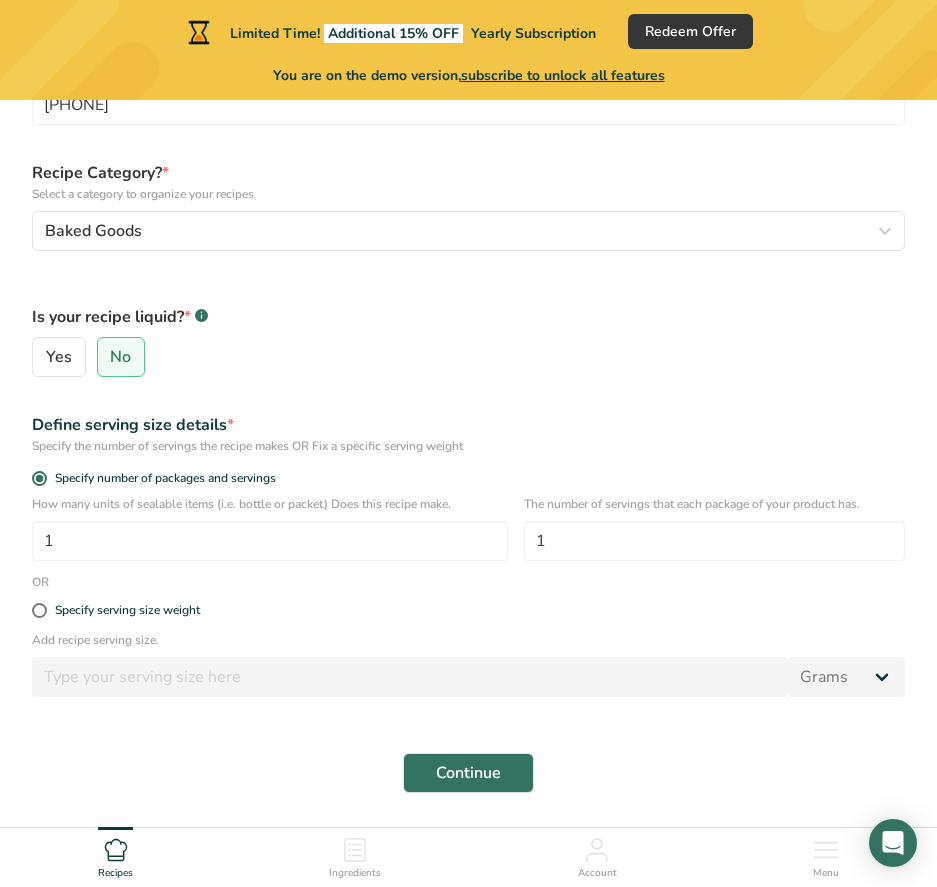 scroll, scrollTop: 322, scrollLeft: 0, axis: vertical 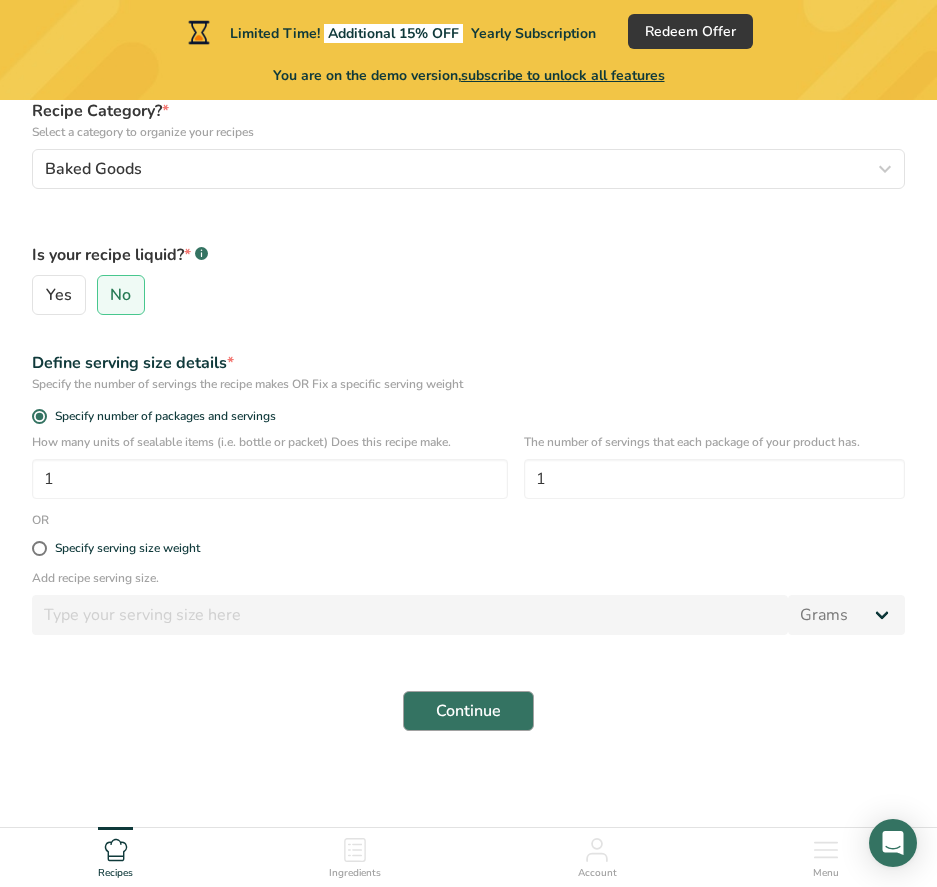 type on "Pan’s Pineapple Pastry" 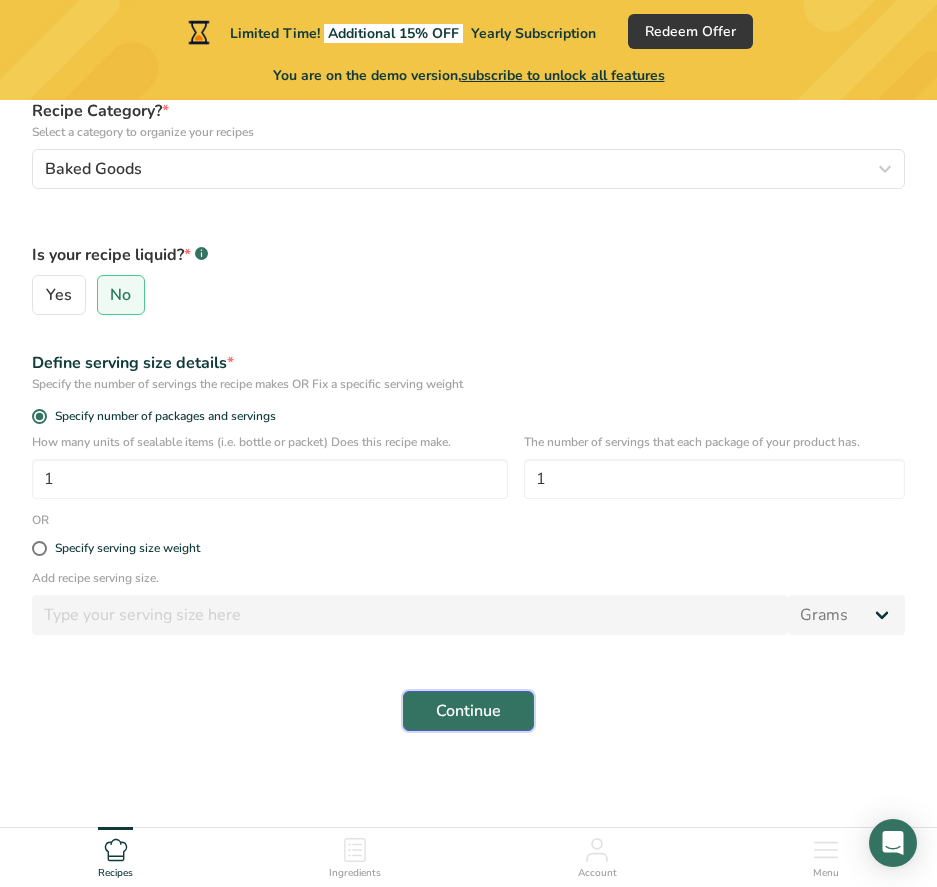 click on "Continue" at bounding box center [468, 711] 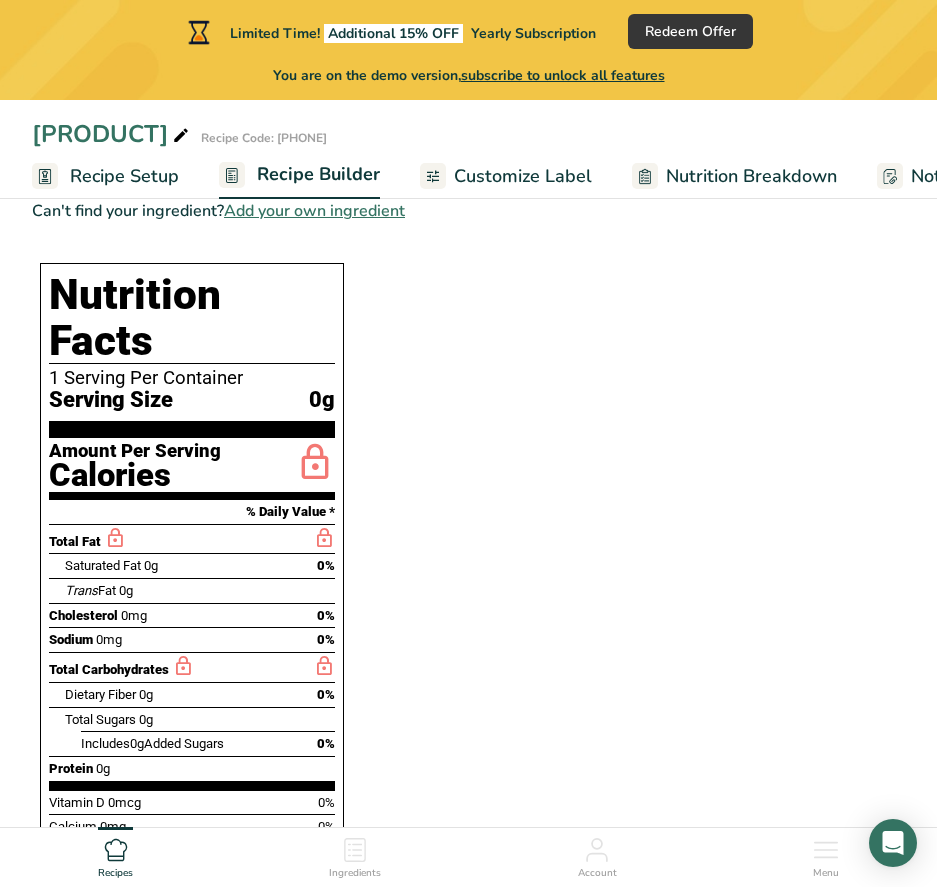scroll, scrollTop: 400, scrollLeft: 0, axis: vertical 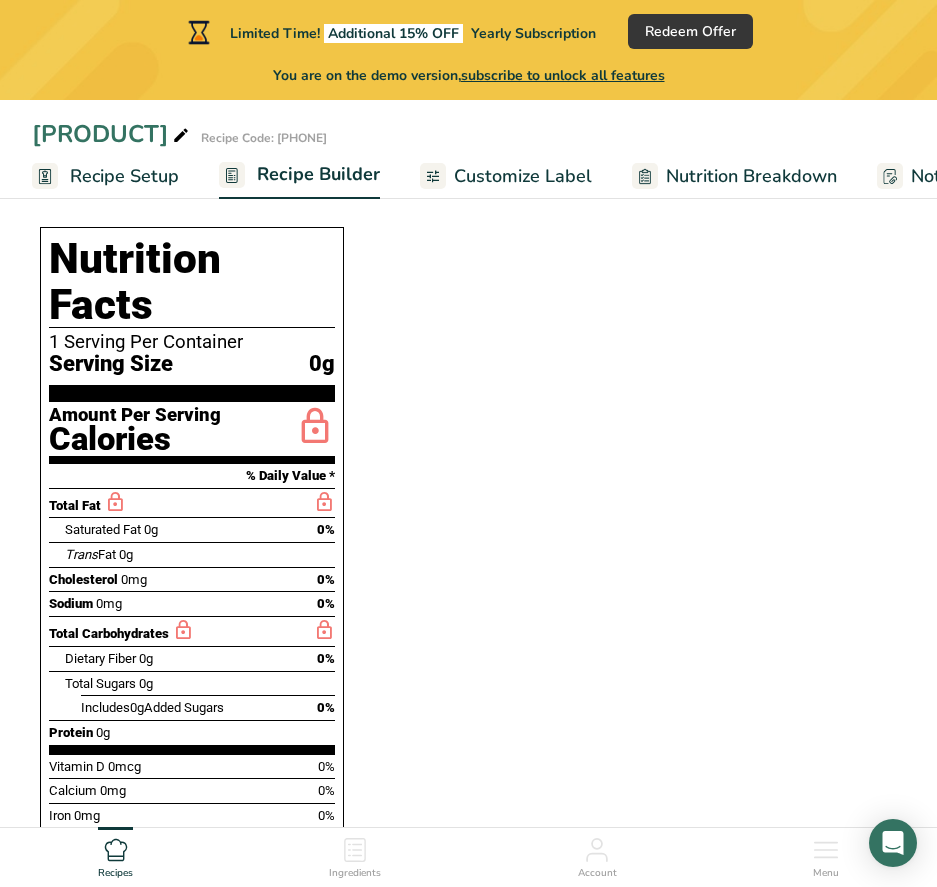 drag, startPoint x: 53, startPoint y: 297, endPoint x: 259, endPoint y: 294, distance: 206.02185 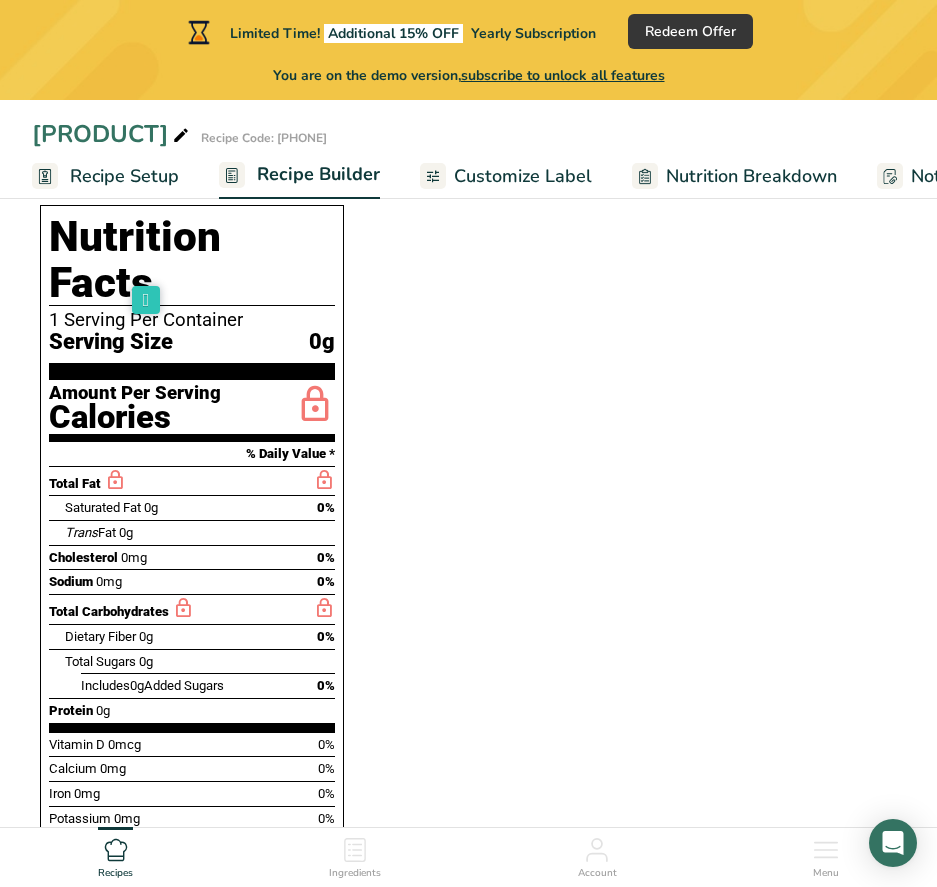 scroll, scrollTop: 400, scrollLeft: 0, axis: vertical 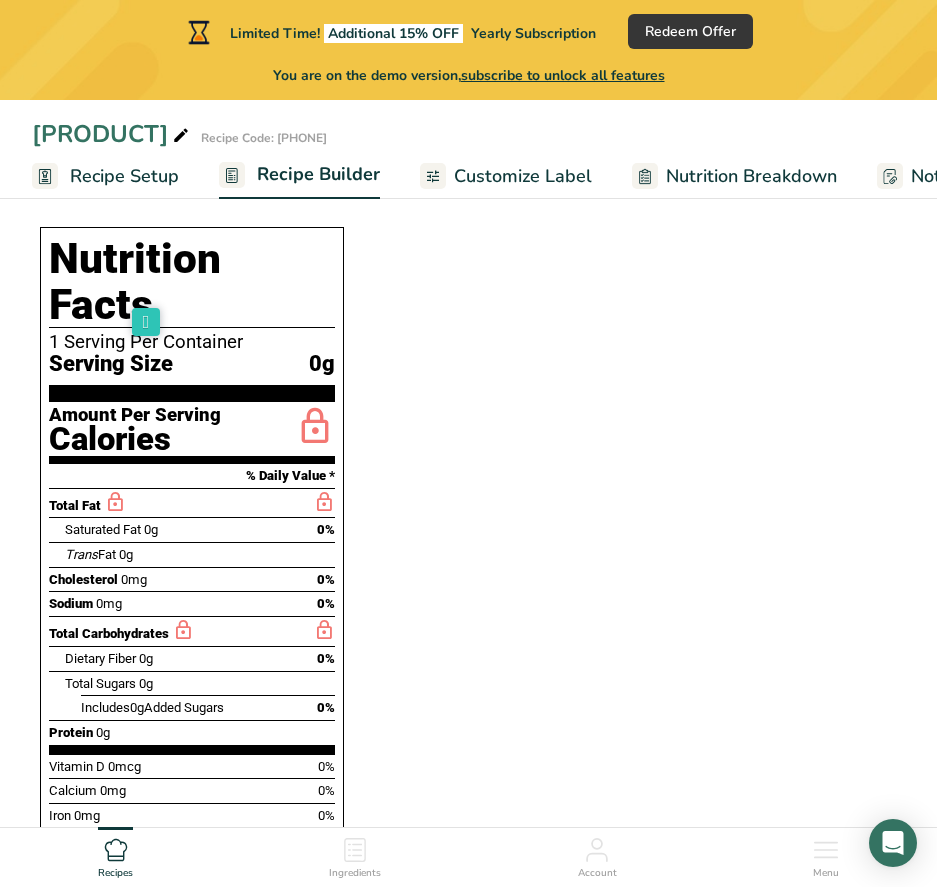 click on "Ingredients
Add Ingredient
Net Weight
Recipe Yield Adjustments
Edit
Gross Weight   0.00g
0g
0.00g
Can't find your ingredient?
Add your own ingredient
Nutrition Facts
1 Serving Per Container
Serving Size
0g
Amount Per Serving
Calories
% Daily Value *
Total Fat
Saturated Fat
0g
0%
Trans  Fat
0g
Cholesterol
0mg
0%
Sodium
0mg
0%" at bounding box center (468, 716) 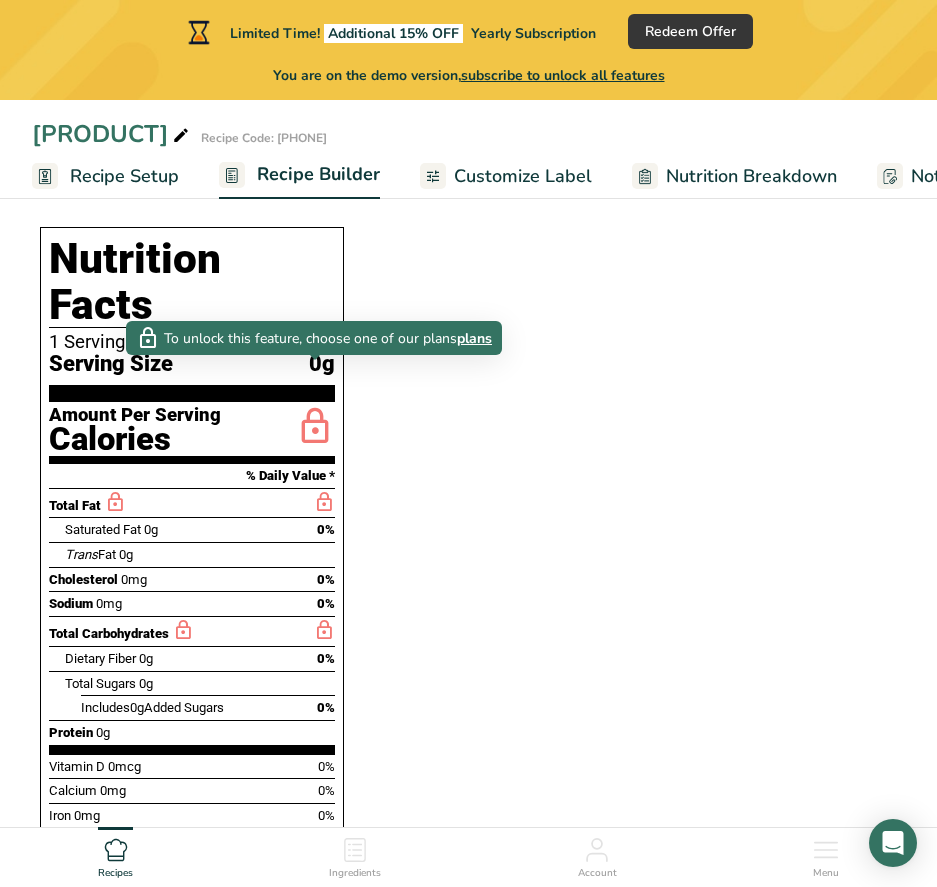 click at bounding box center (315, 427) 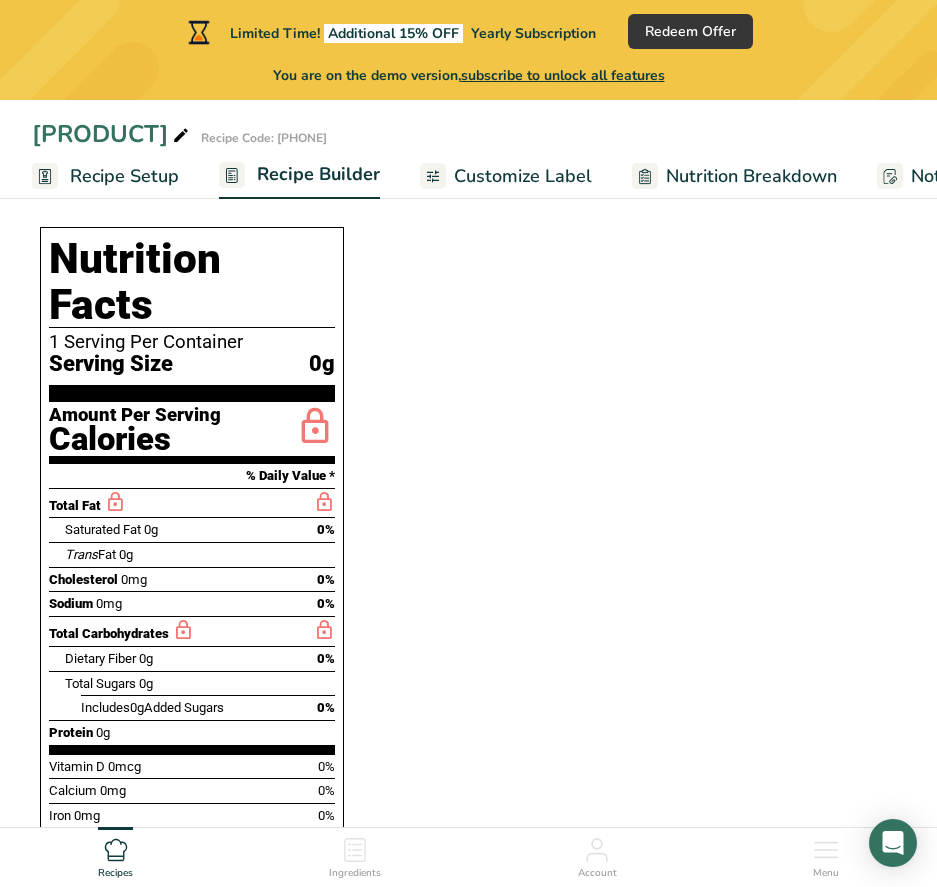 drag, startPoint x: 107, startPoint y: 263, endPoint x: 476, endPoint y: 210, distance: 372.7868 